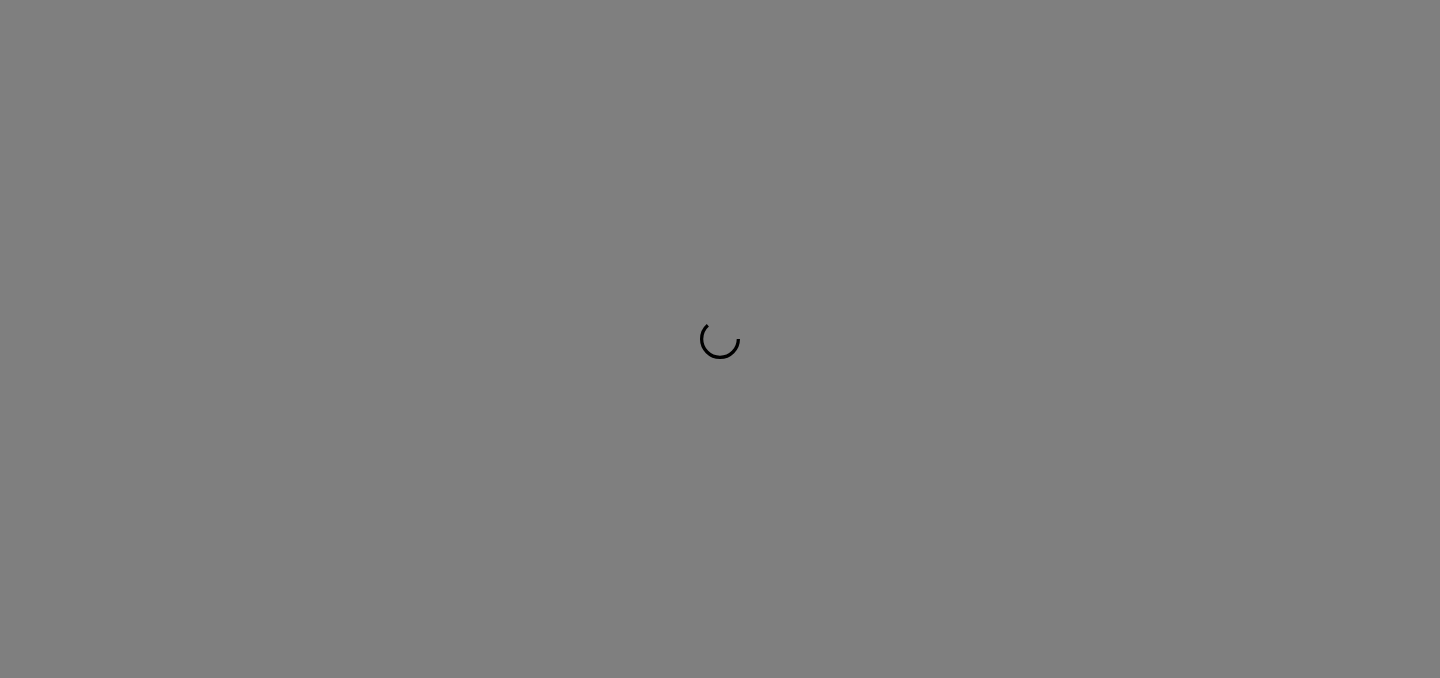 scroll, scrollTop: 0, scrollLeft: 0, axis: both 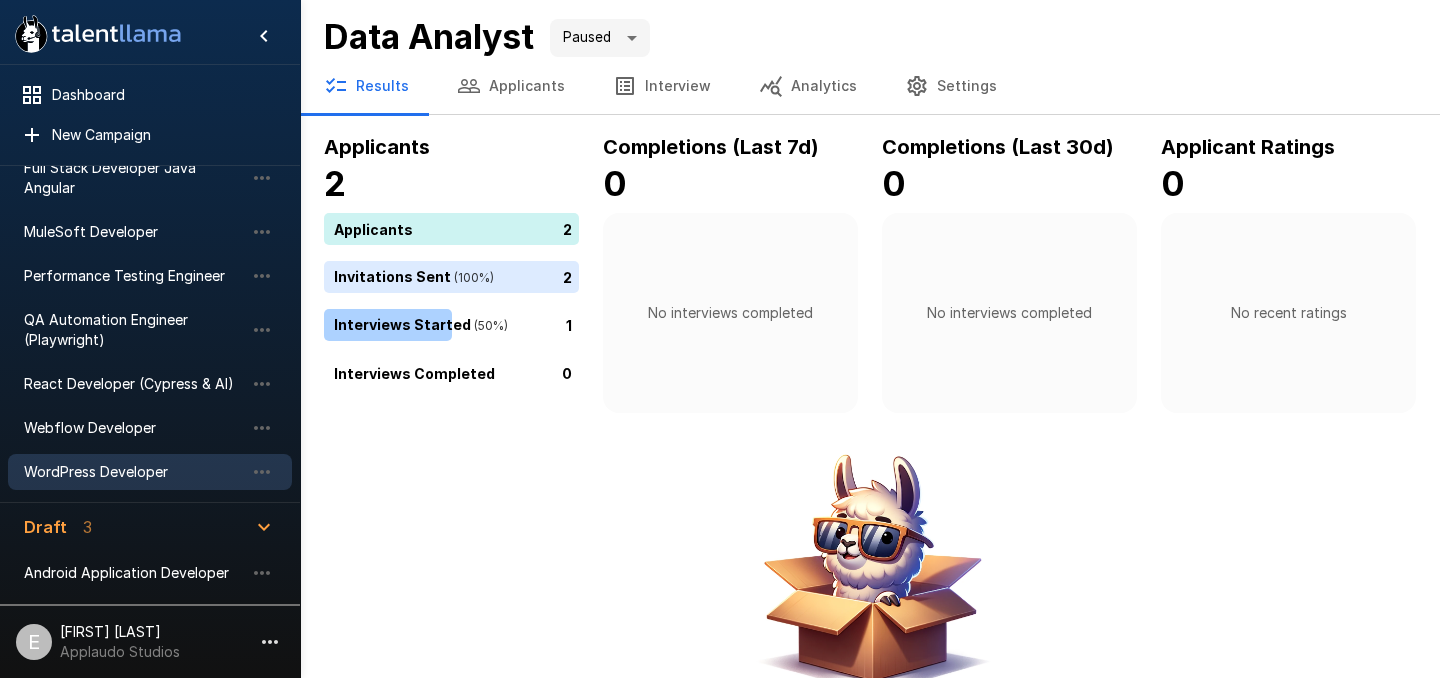 click on "WordPress Developer" at bounding box center [150, 472] 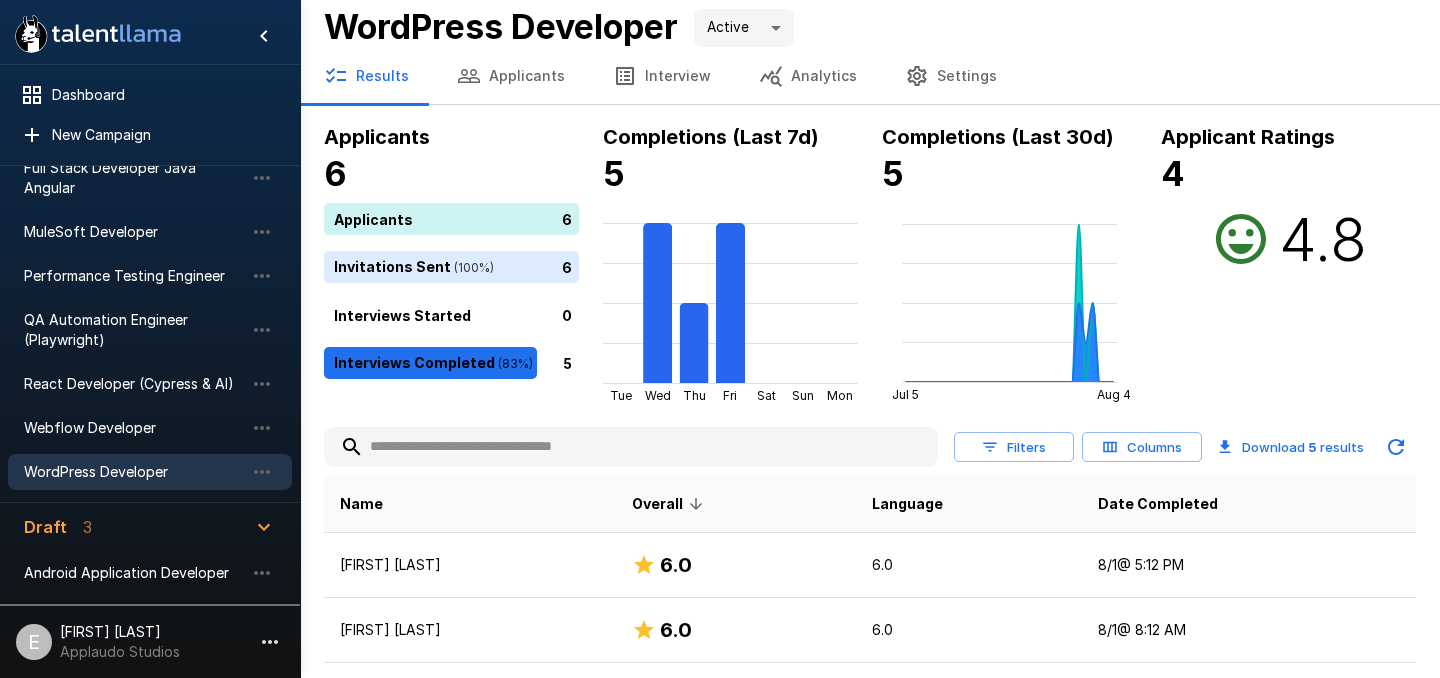 scroll, scrollTop: 0, scrollLeft: 0, axis: both 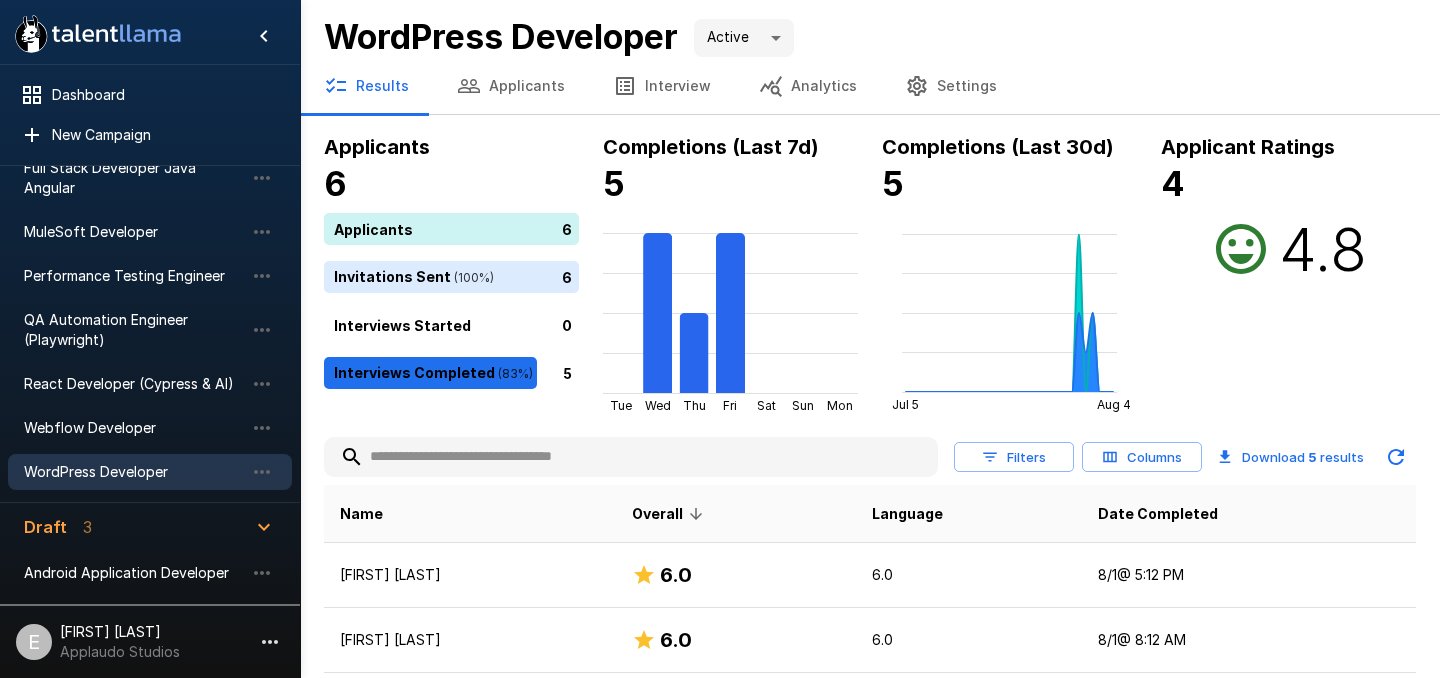 click on "Applicants" at bounding box center (511, 86) 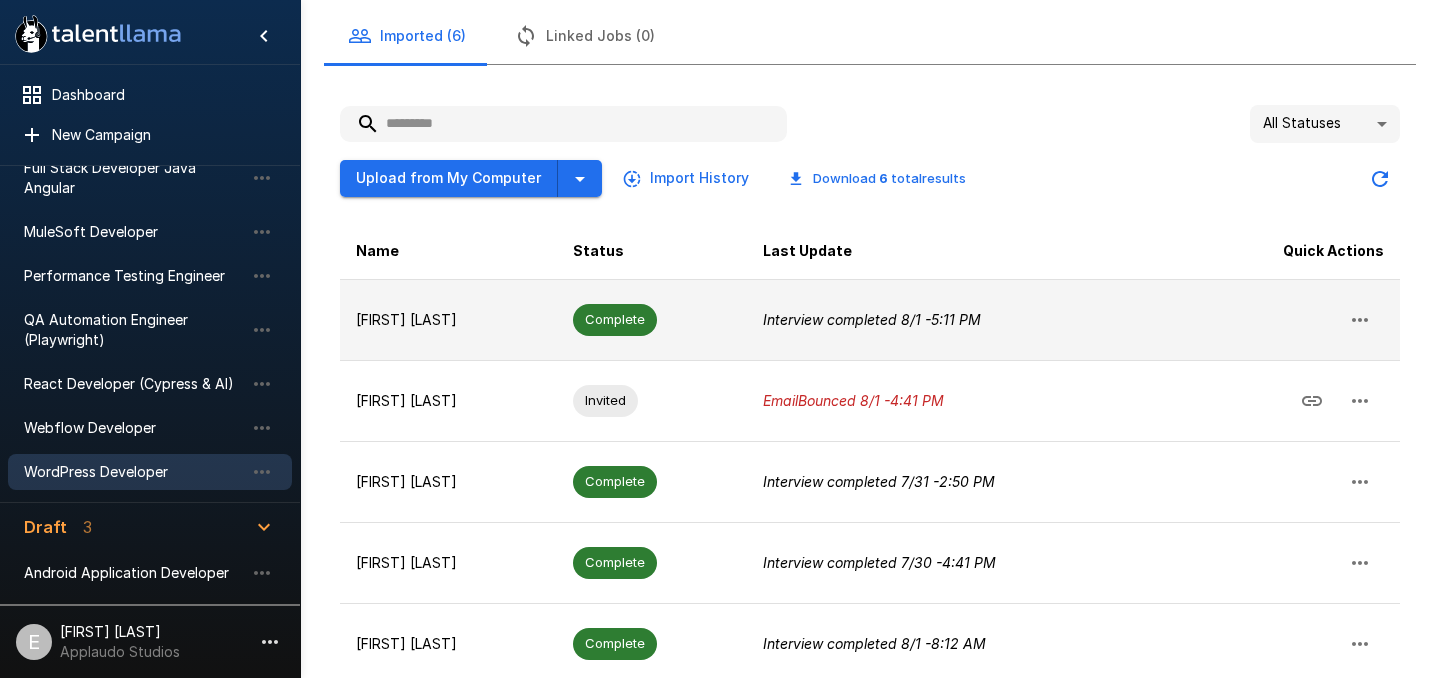 scroll, scrollTop: 128, scrollLeft: 0, axis: vertical 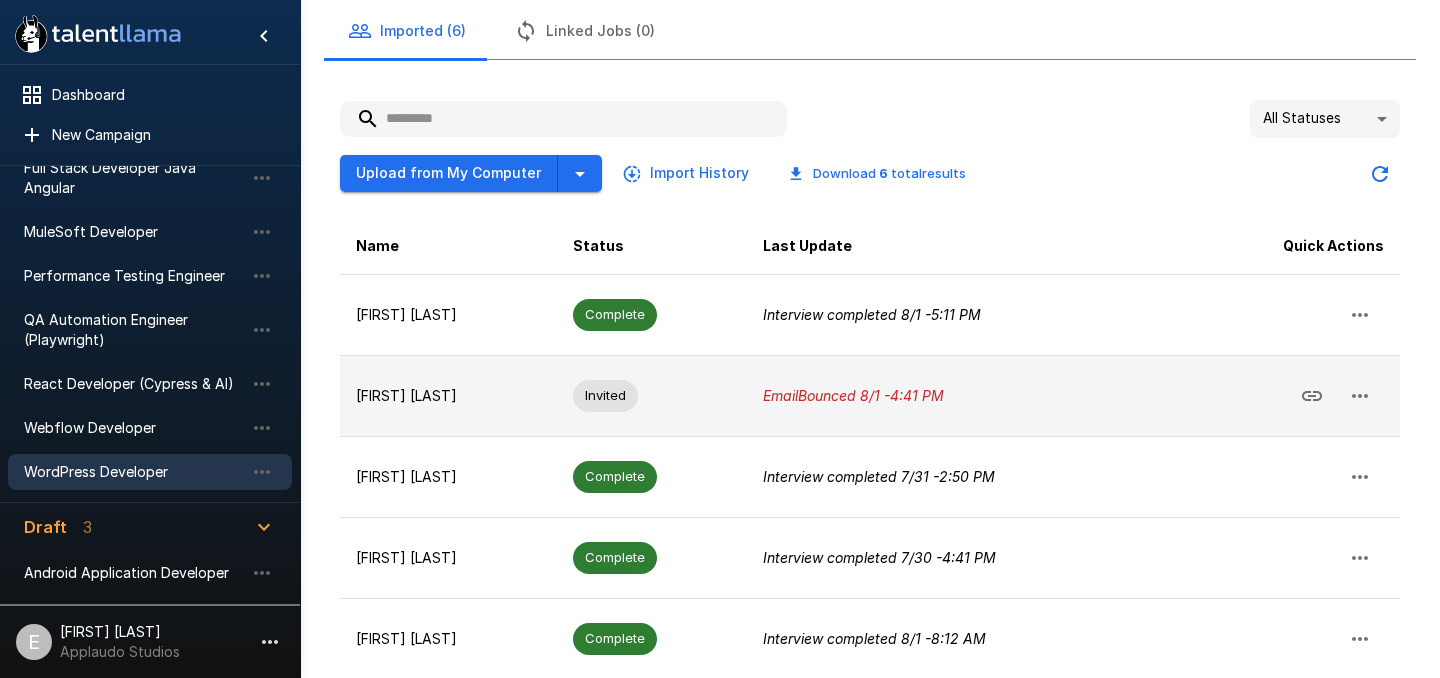 click 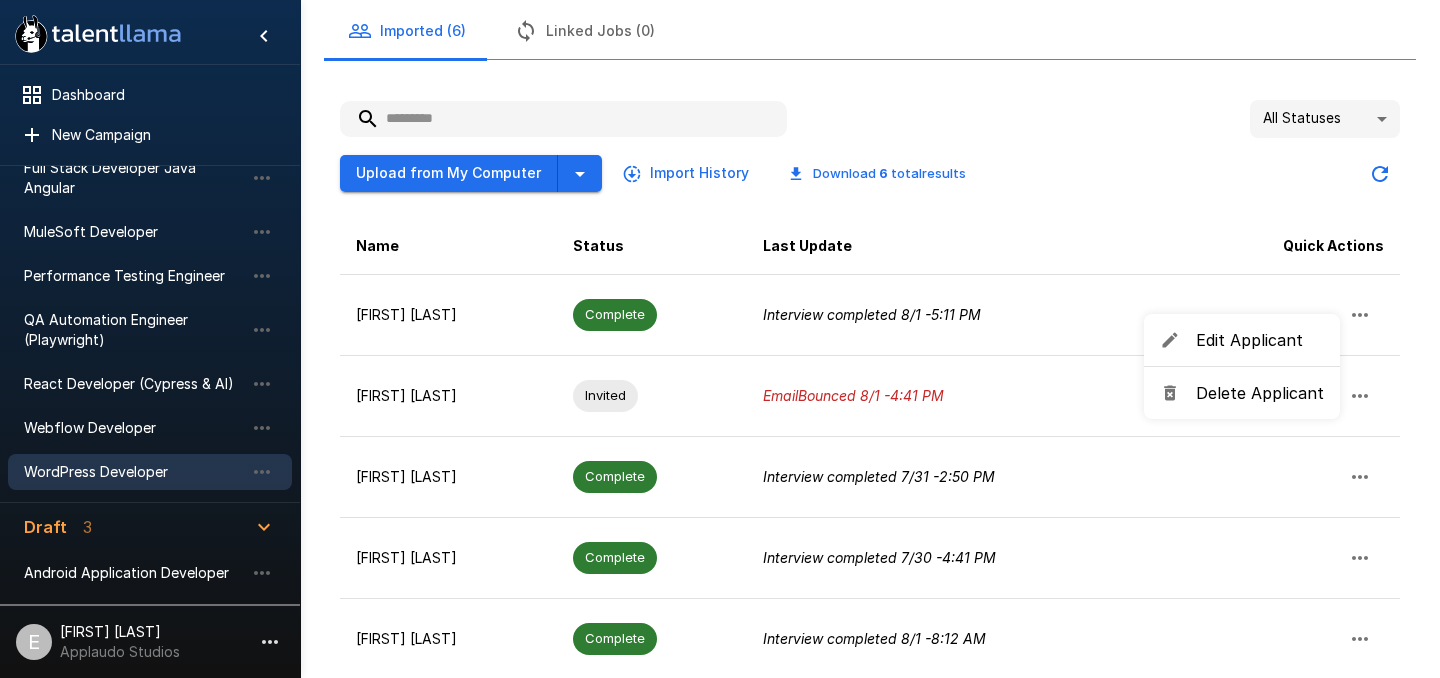 click on "Edit Applicant" at bounding box center [1260, 340] 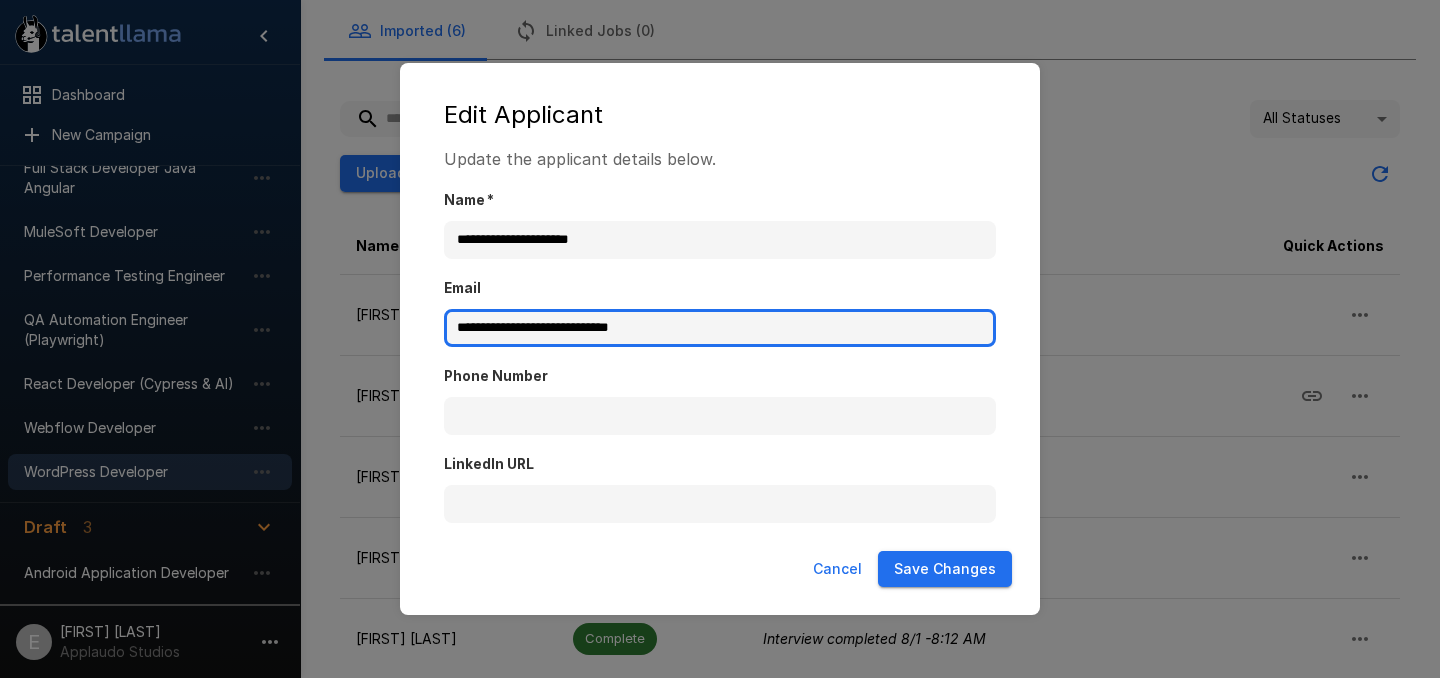click on "**********" at bounding box center (720, 328) 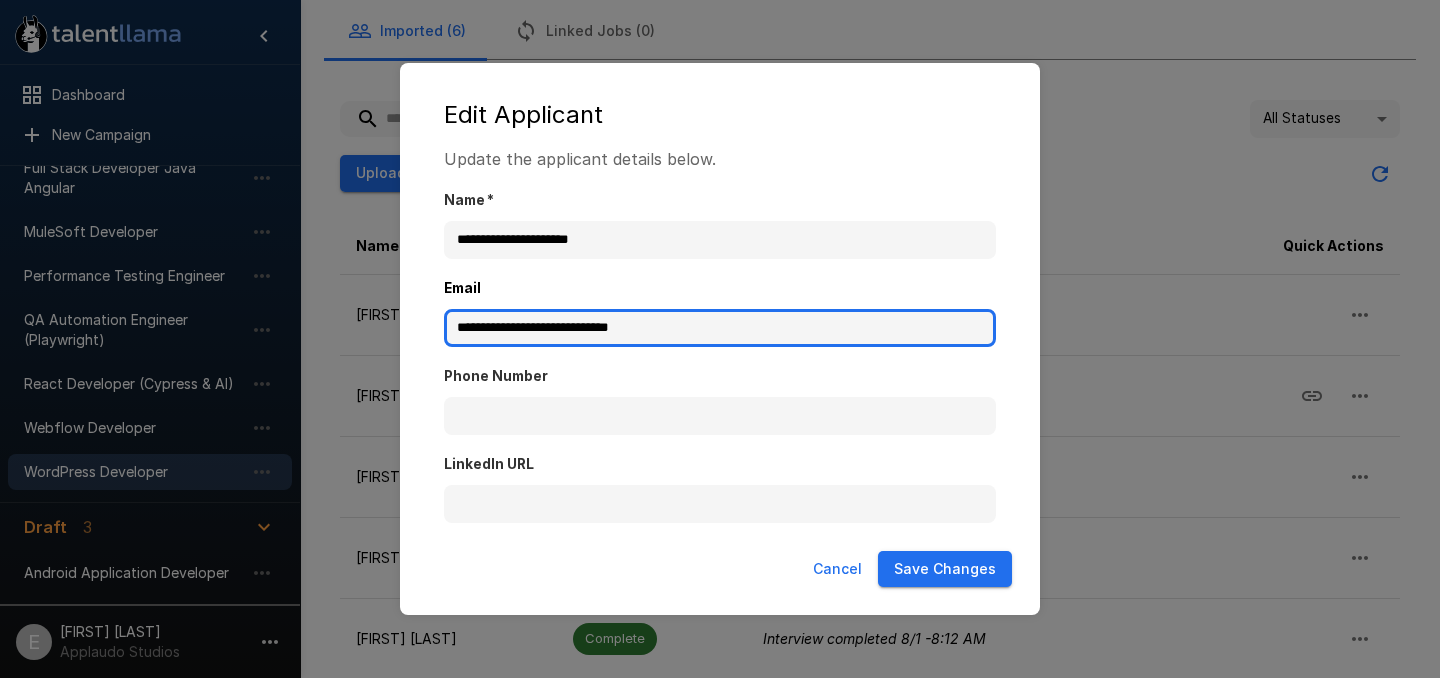 click on "**********" at bounding box center (720, 328) 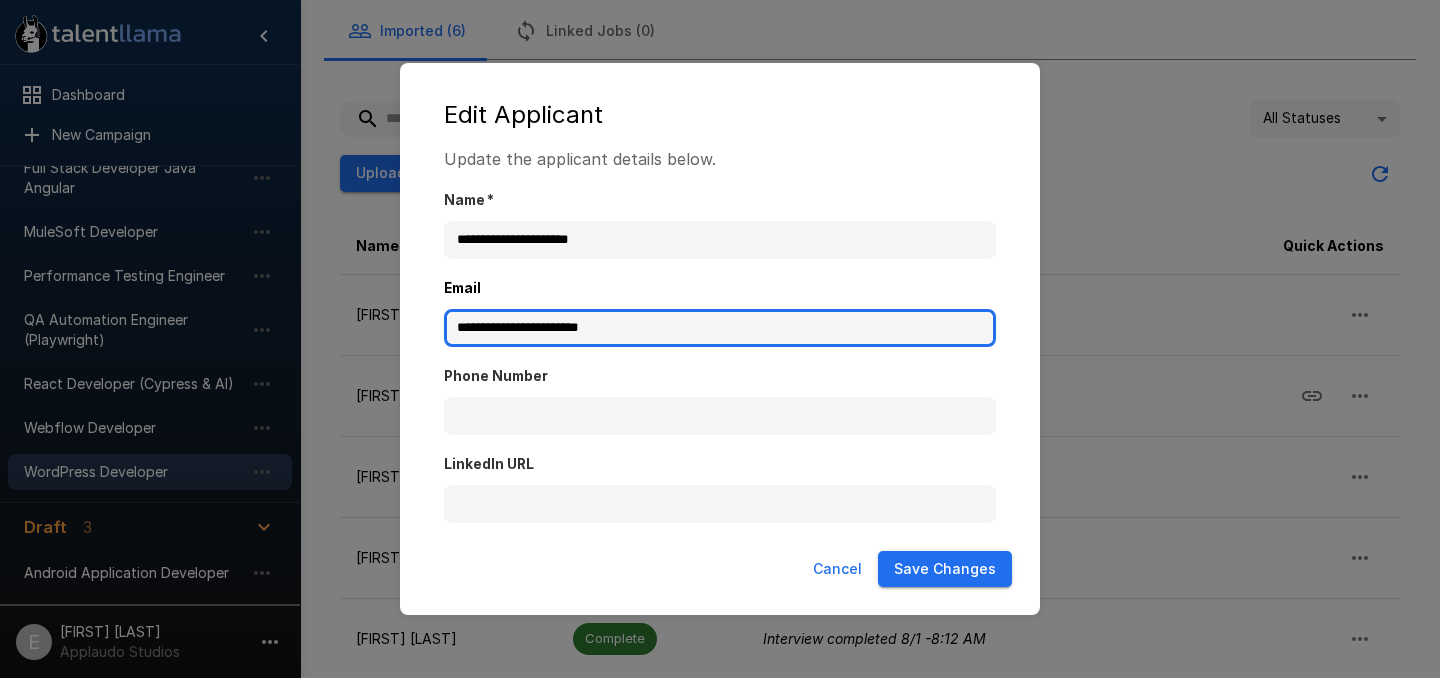type on "**********" 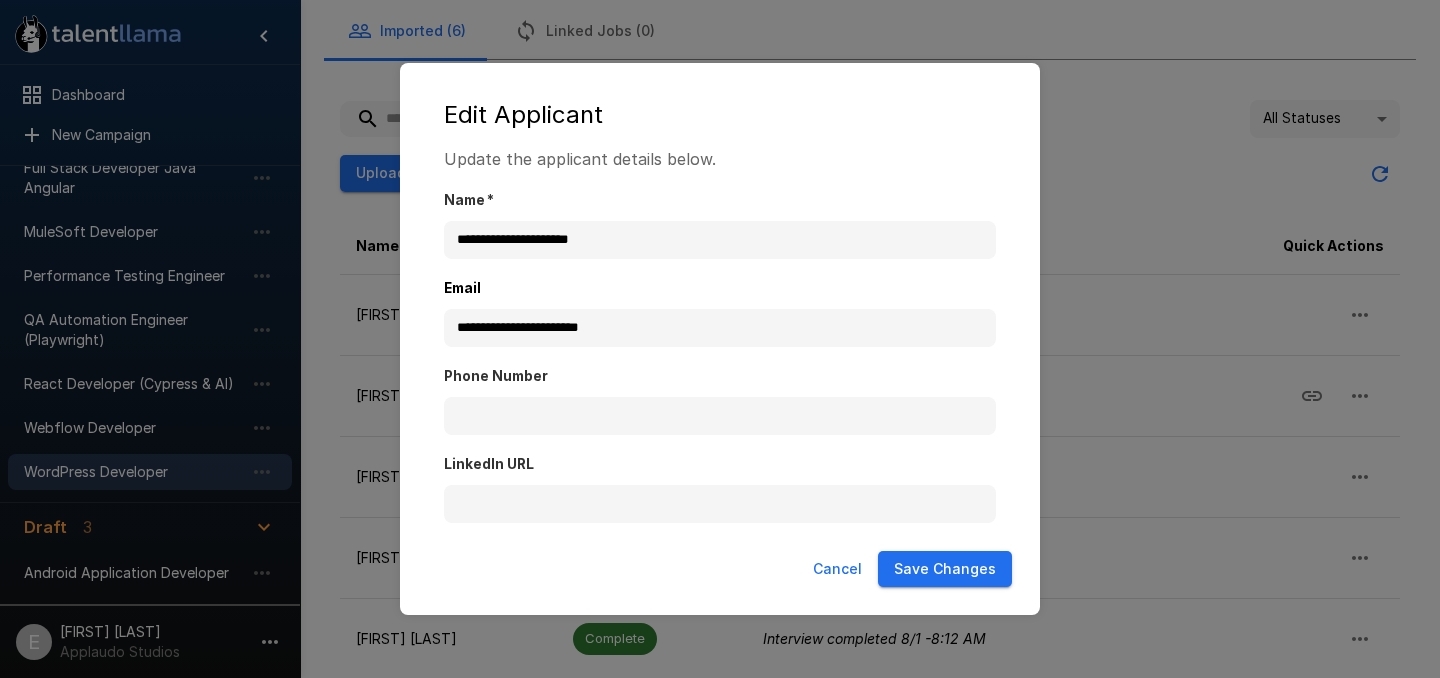 click on "Save Changes" at bounding box center (945, 569) 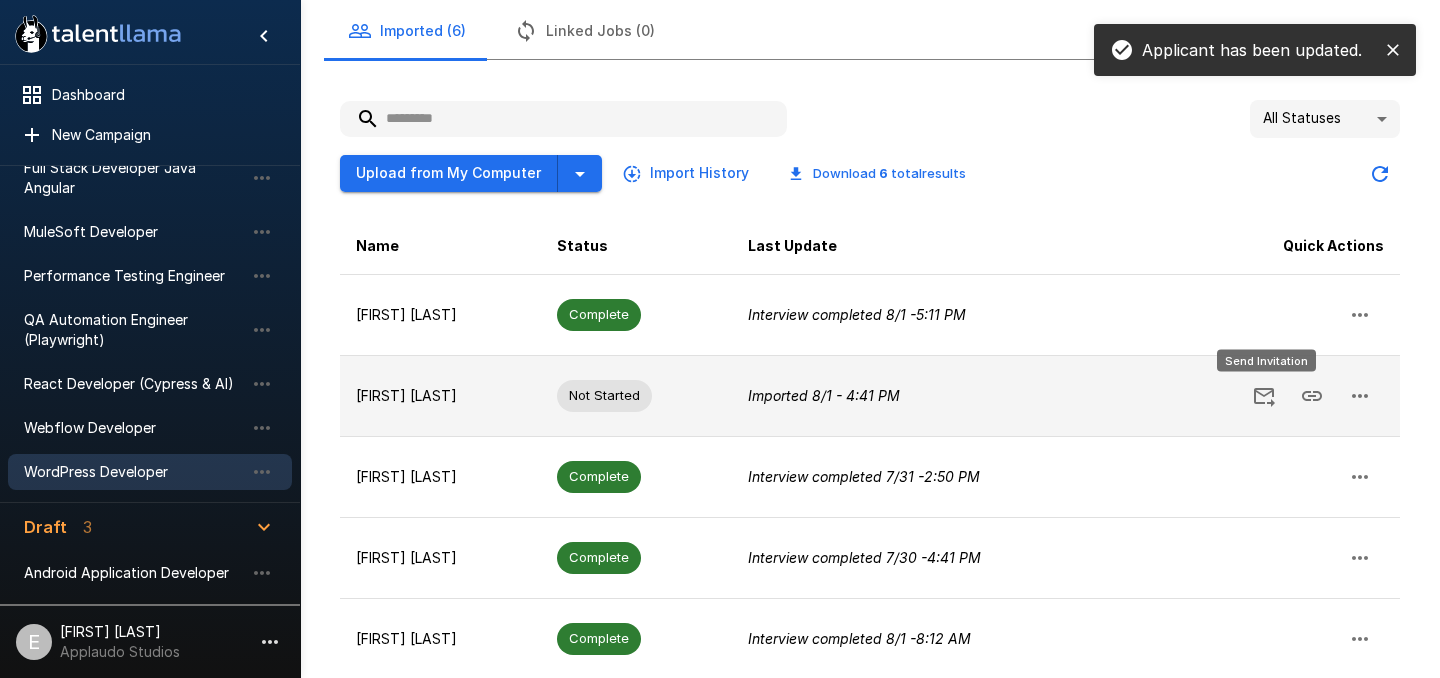click 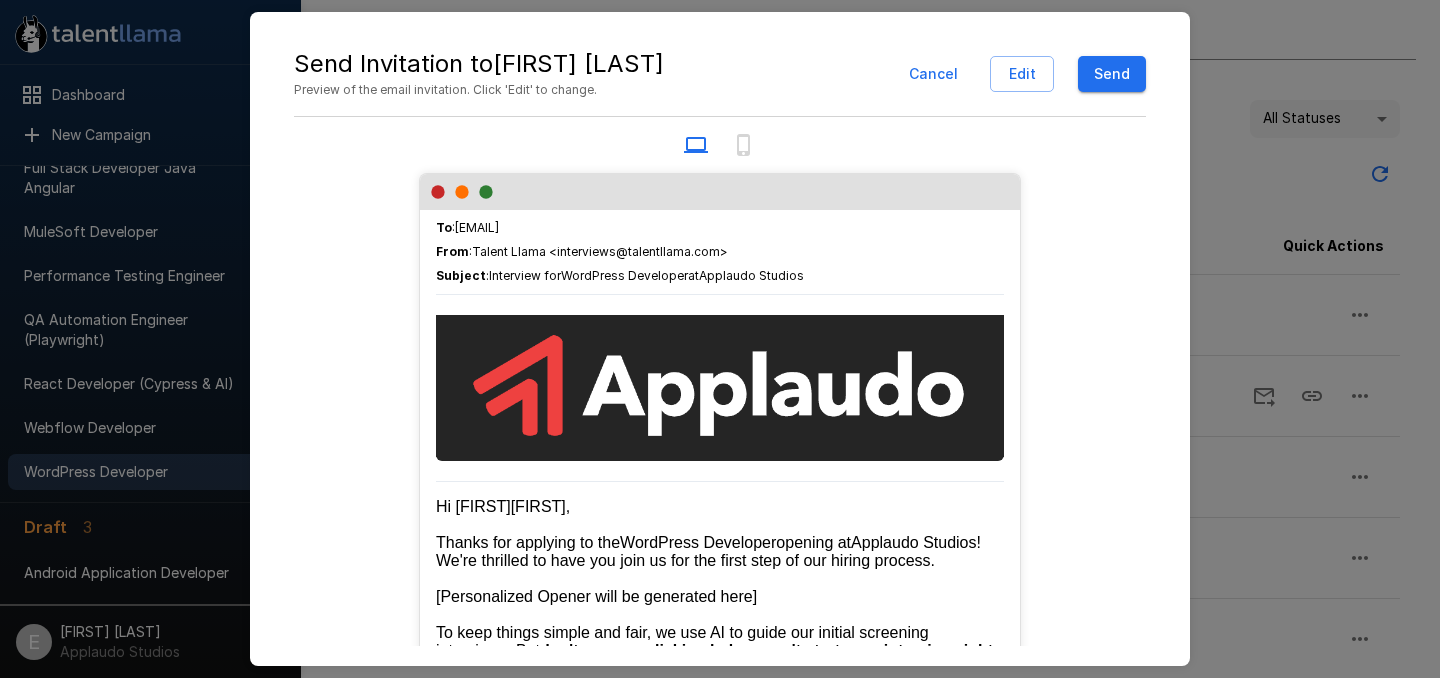 click on "Send" at bounding box center (1112, 74) 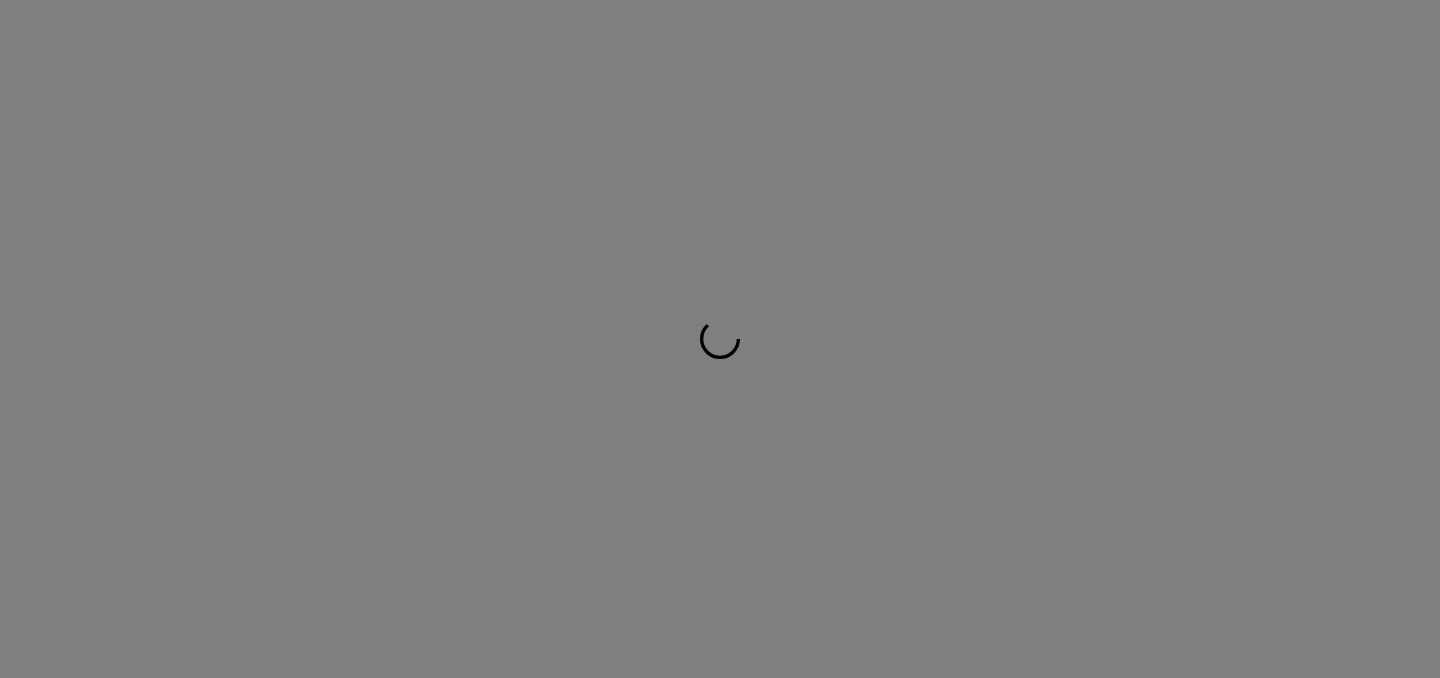 scroll, scrollTop: 0, scrollLeft: 0, axis: both 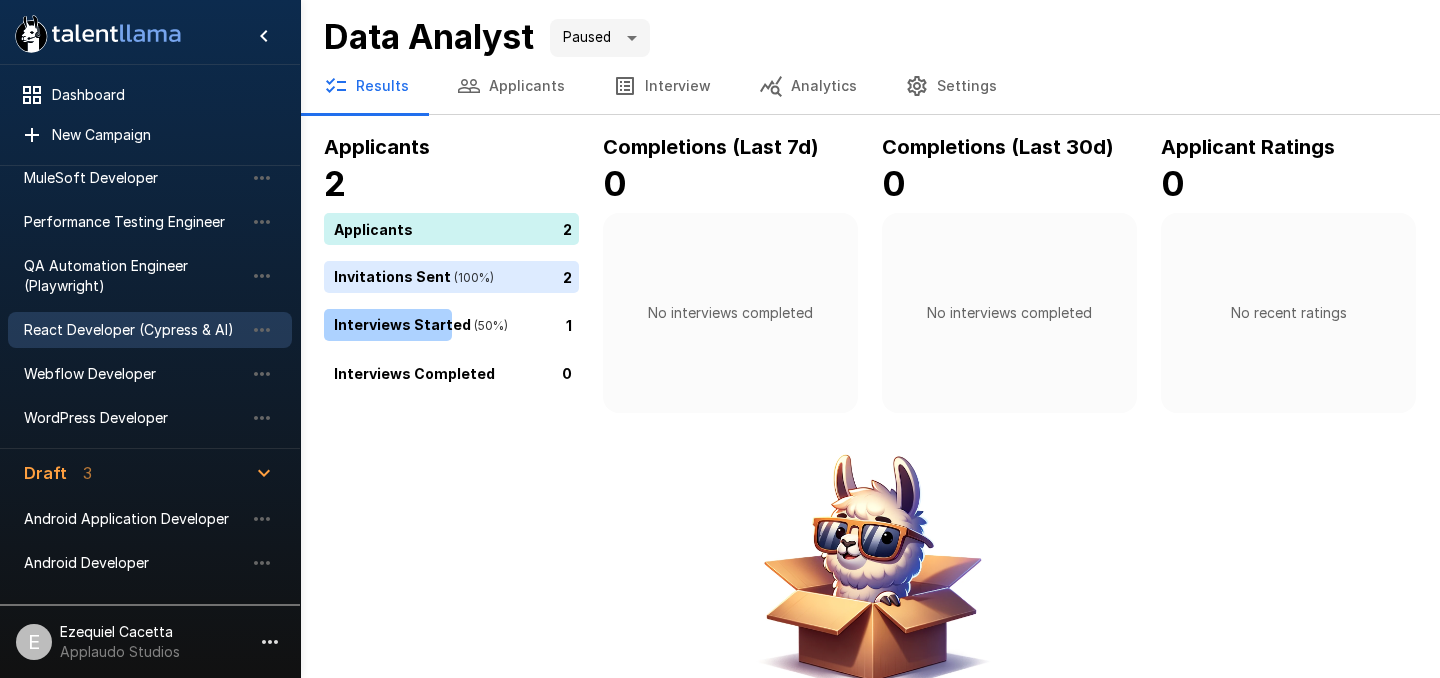 click on "React Developer (Cypress & AI)" at bounding box center (150, 330) 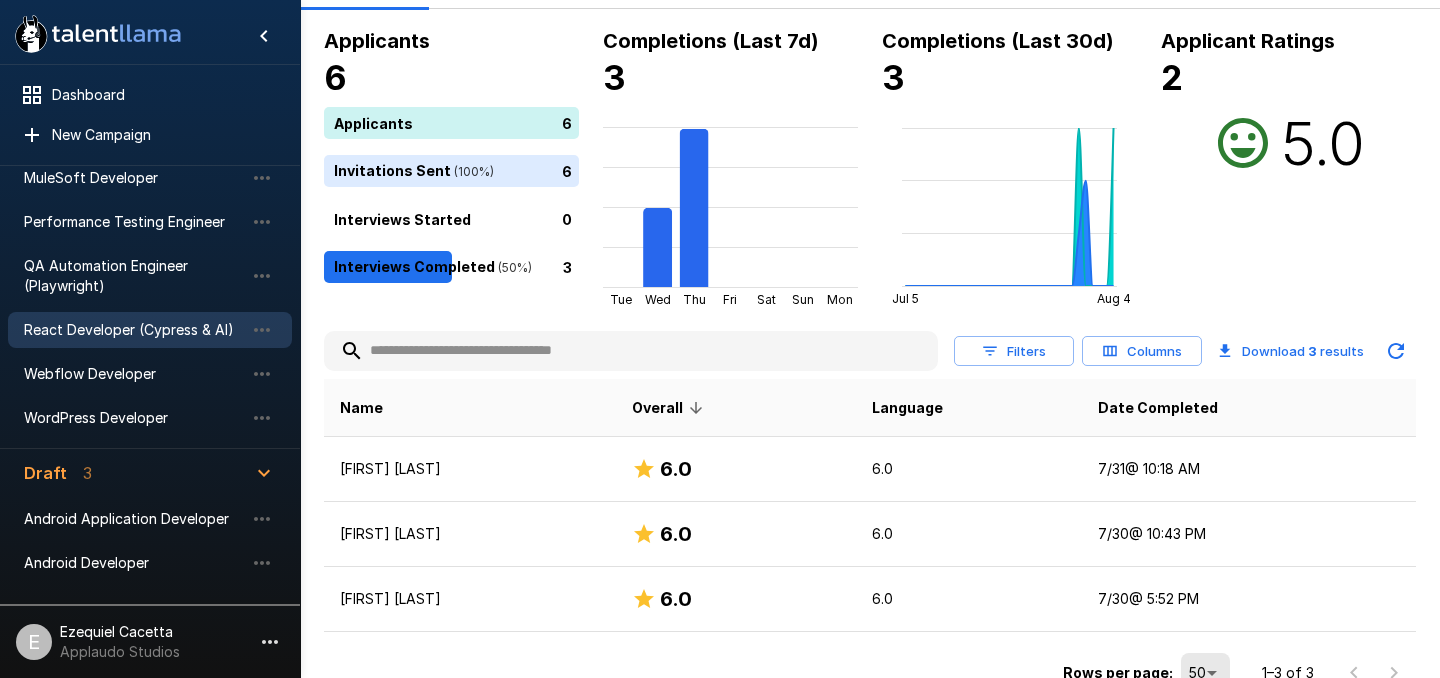 scroll, scrollTop: 127, scrollLeft: 0, axis: vertical 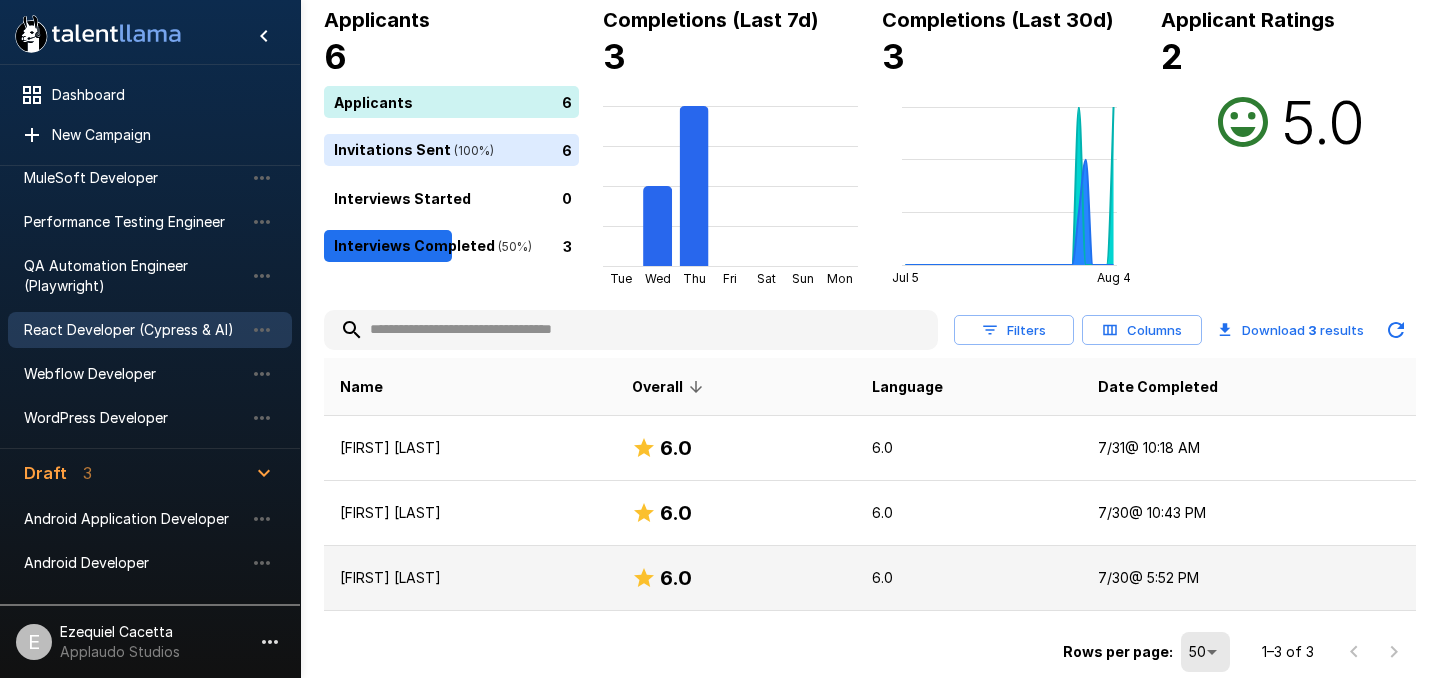 click on "[FIRST] [LAST]" at bounding box center (470, 578) 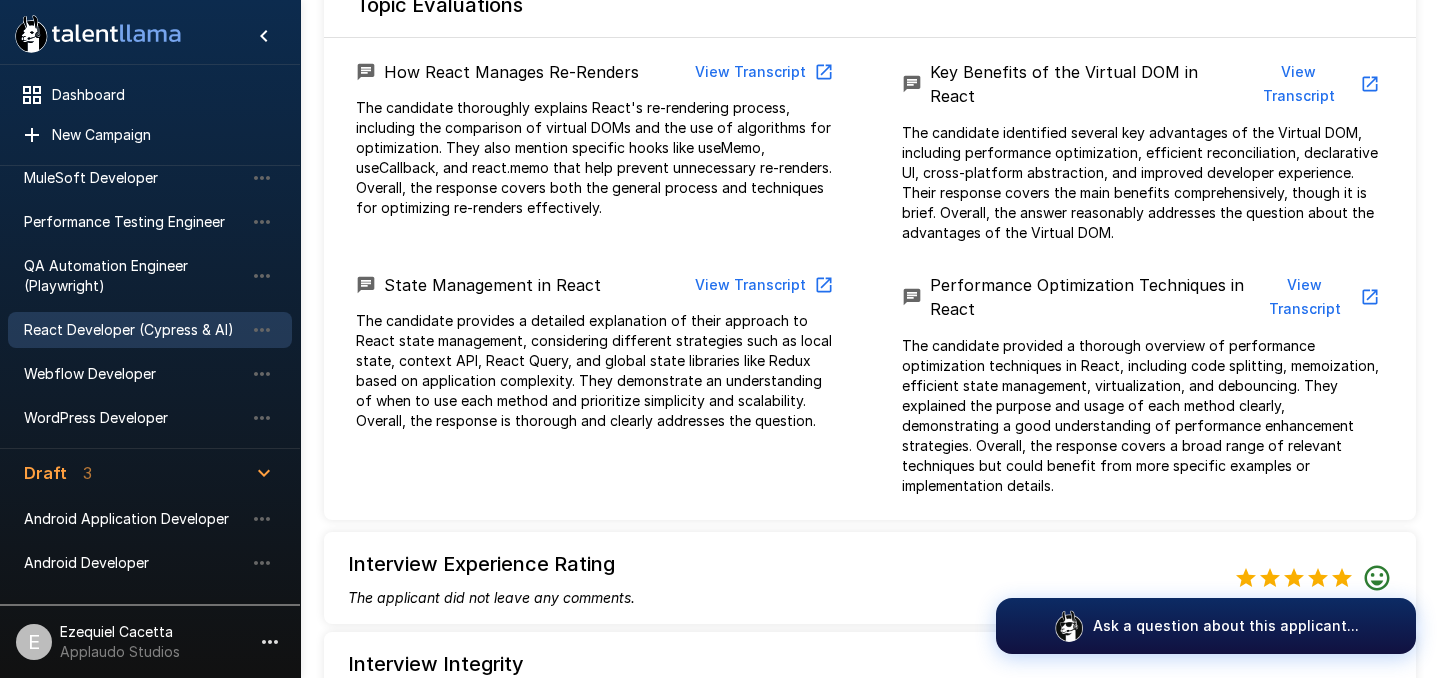 scroll, scrollTop: 788, scrollLeft: 0, axis: vertical 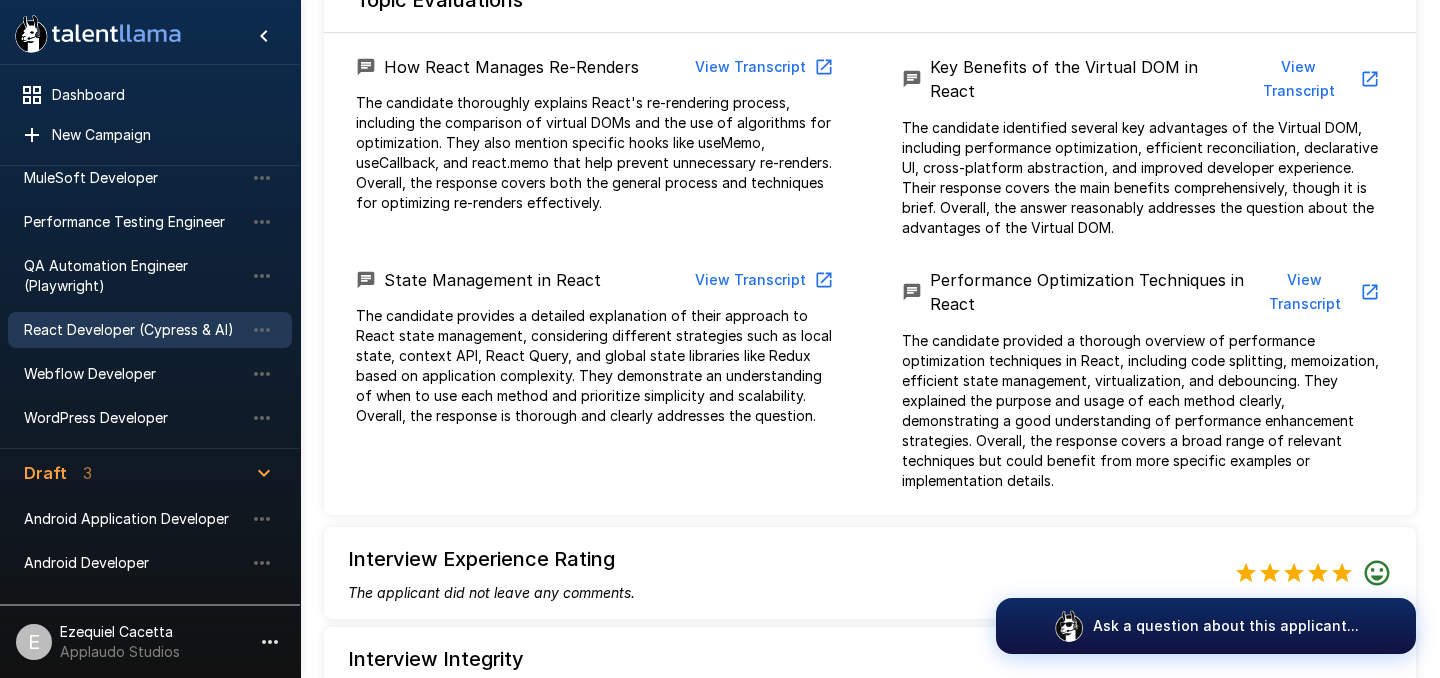 click on "View Transcript" at bounding box center [1317, 292] 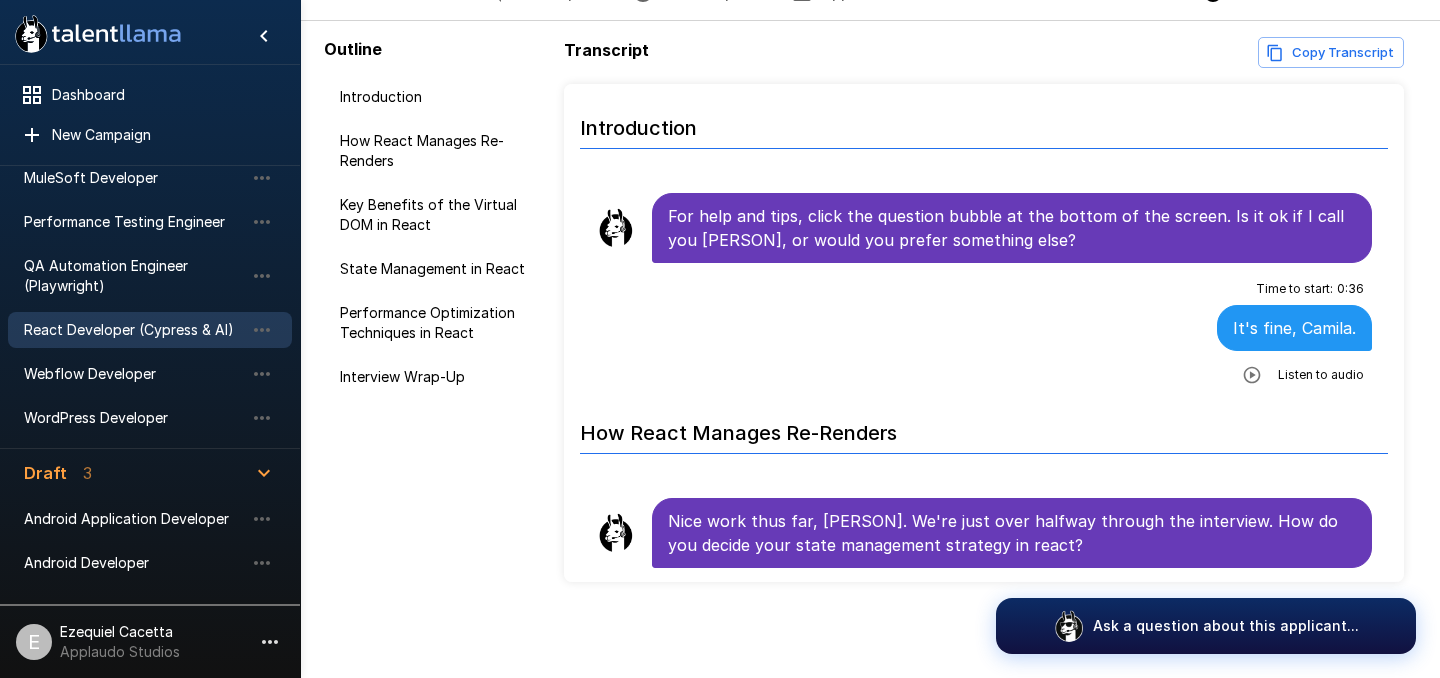 scroll, scrollTop: 117, scrollLeft: 0, axis: vertical 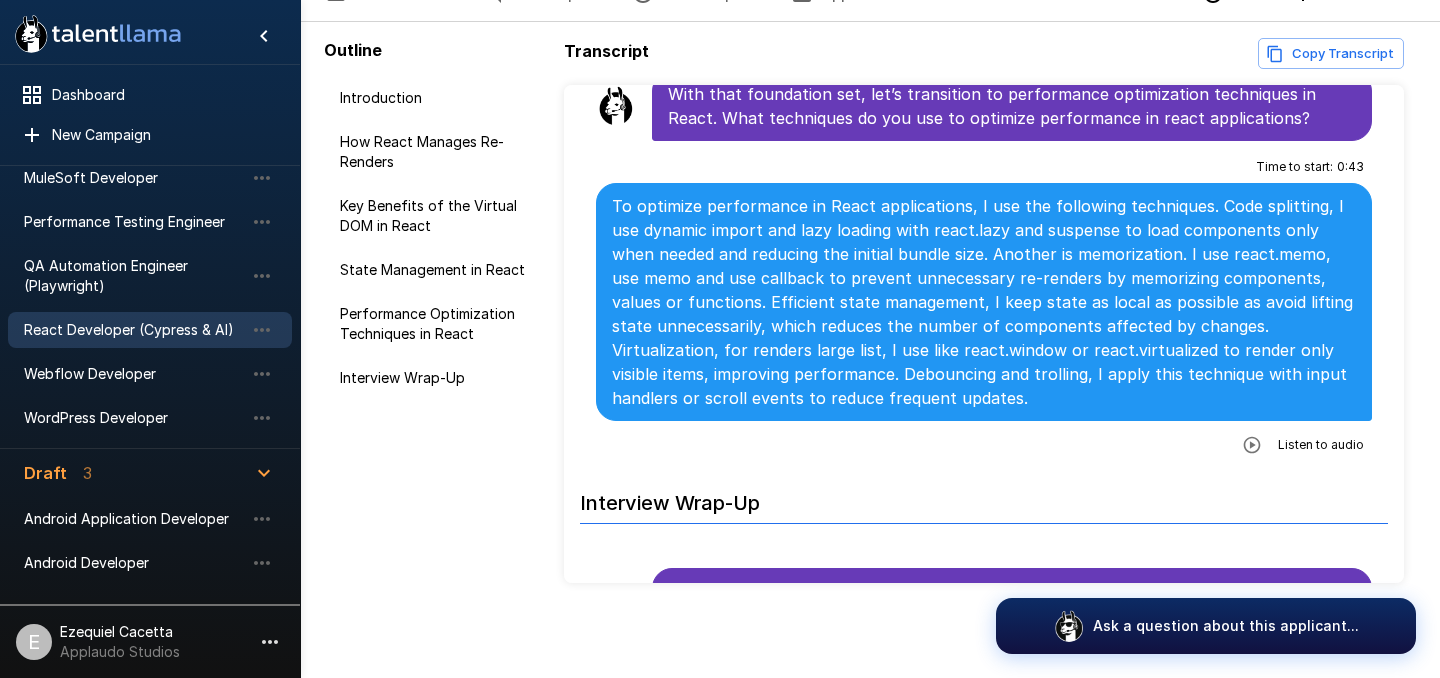 click 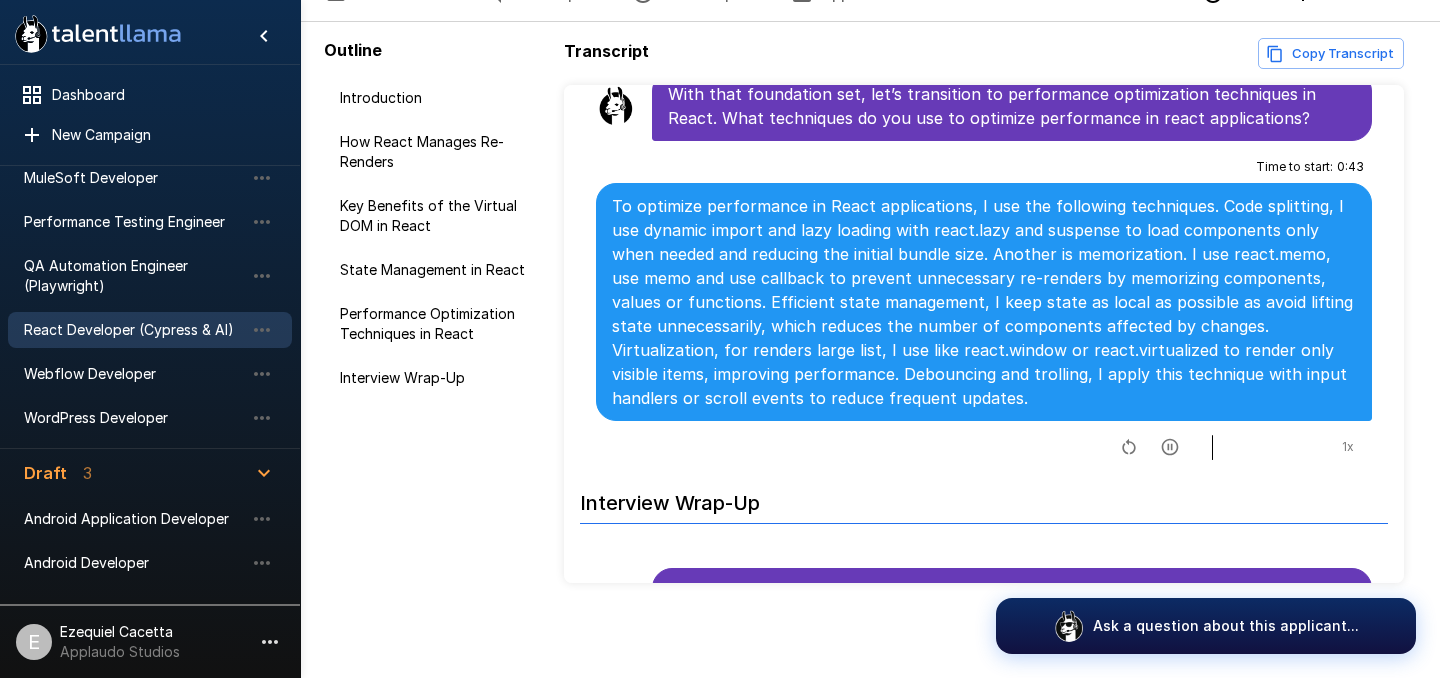 scroll, scrollTop: 2330, scrollLeft: 0, axis: vertical 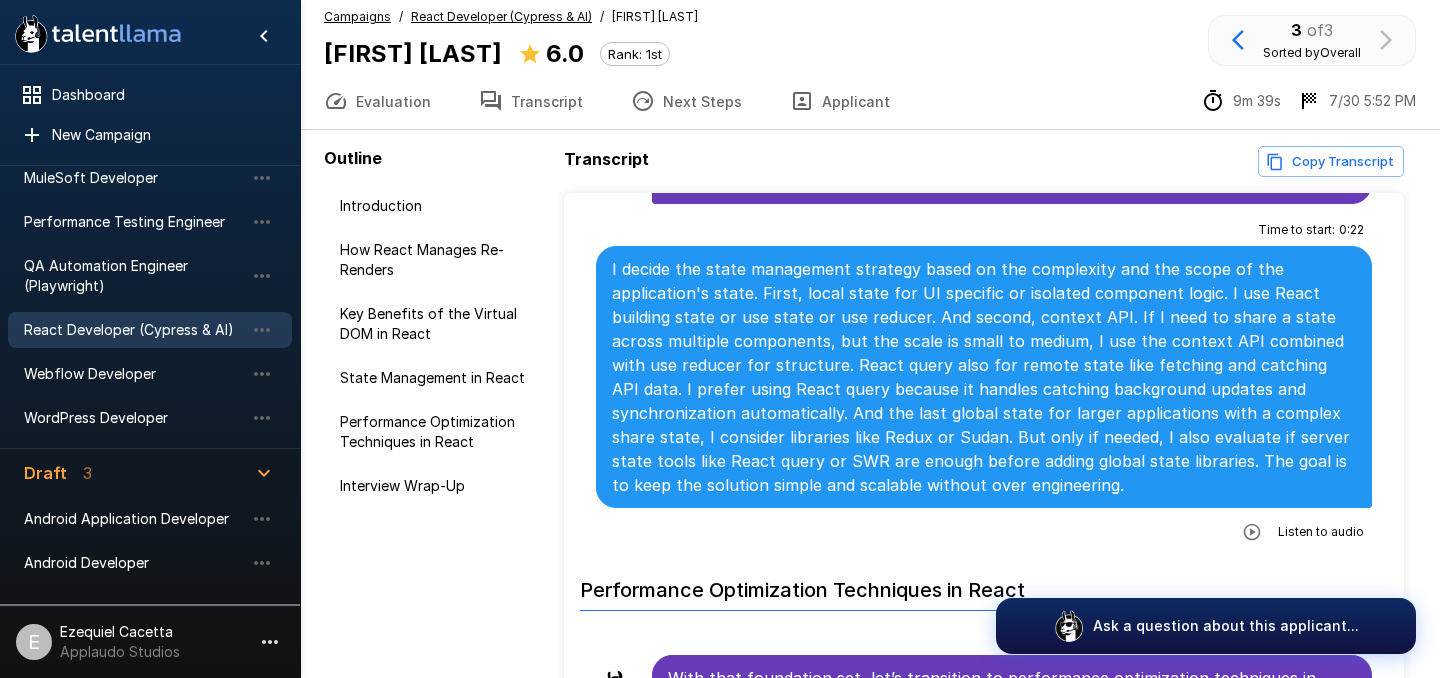 click 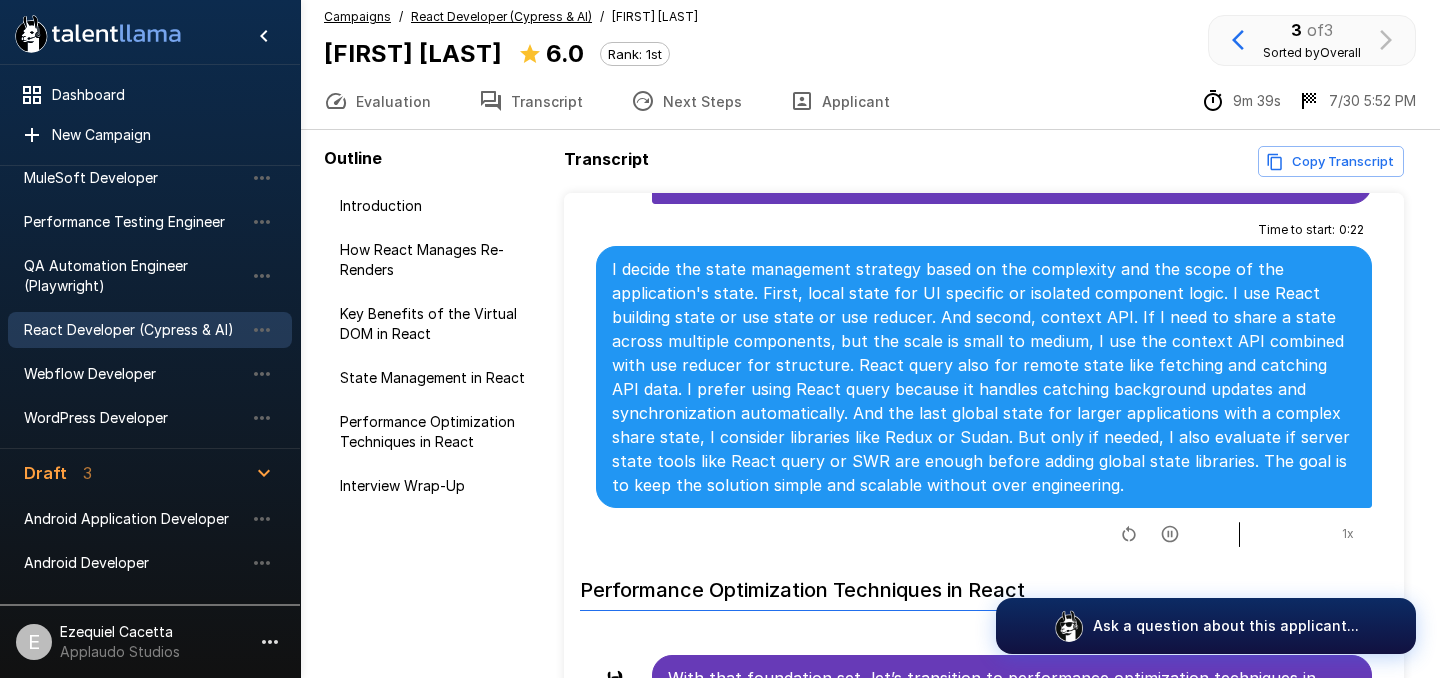 click 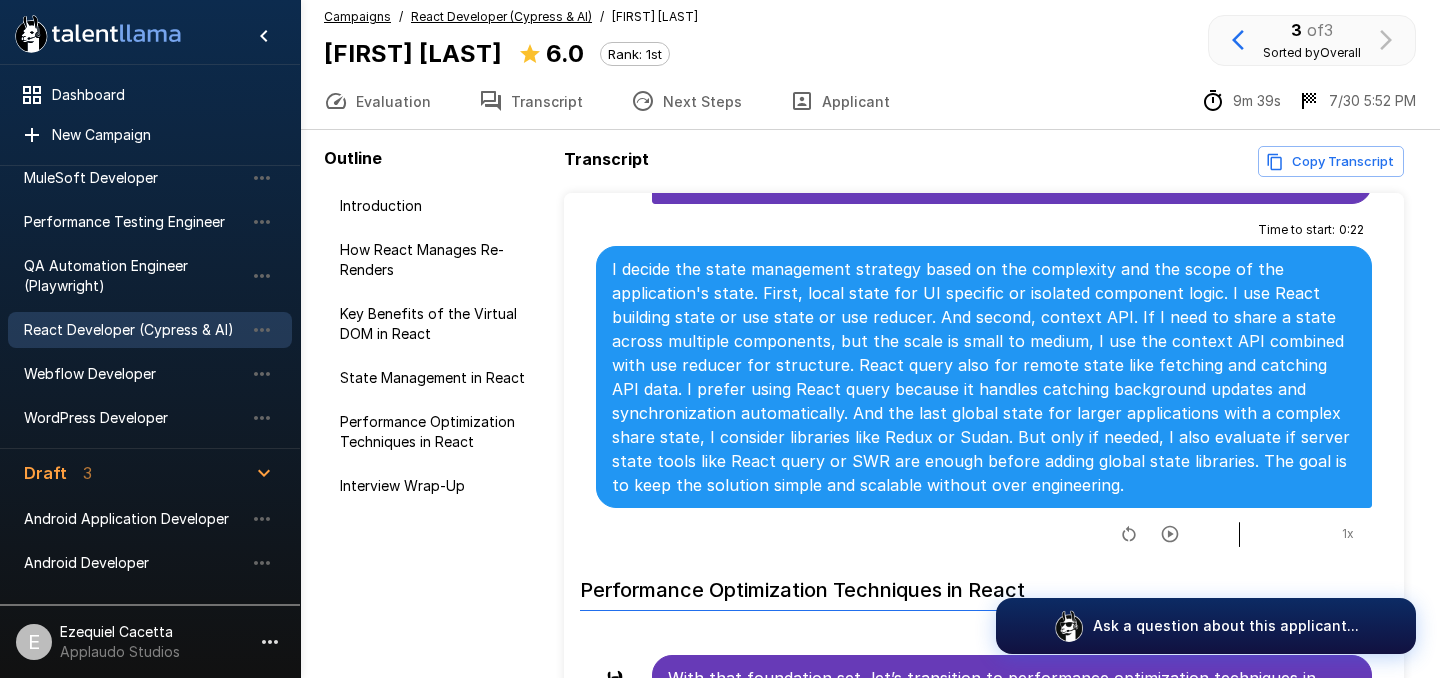 click 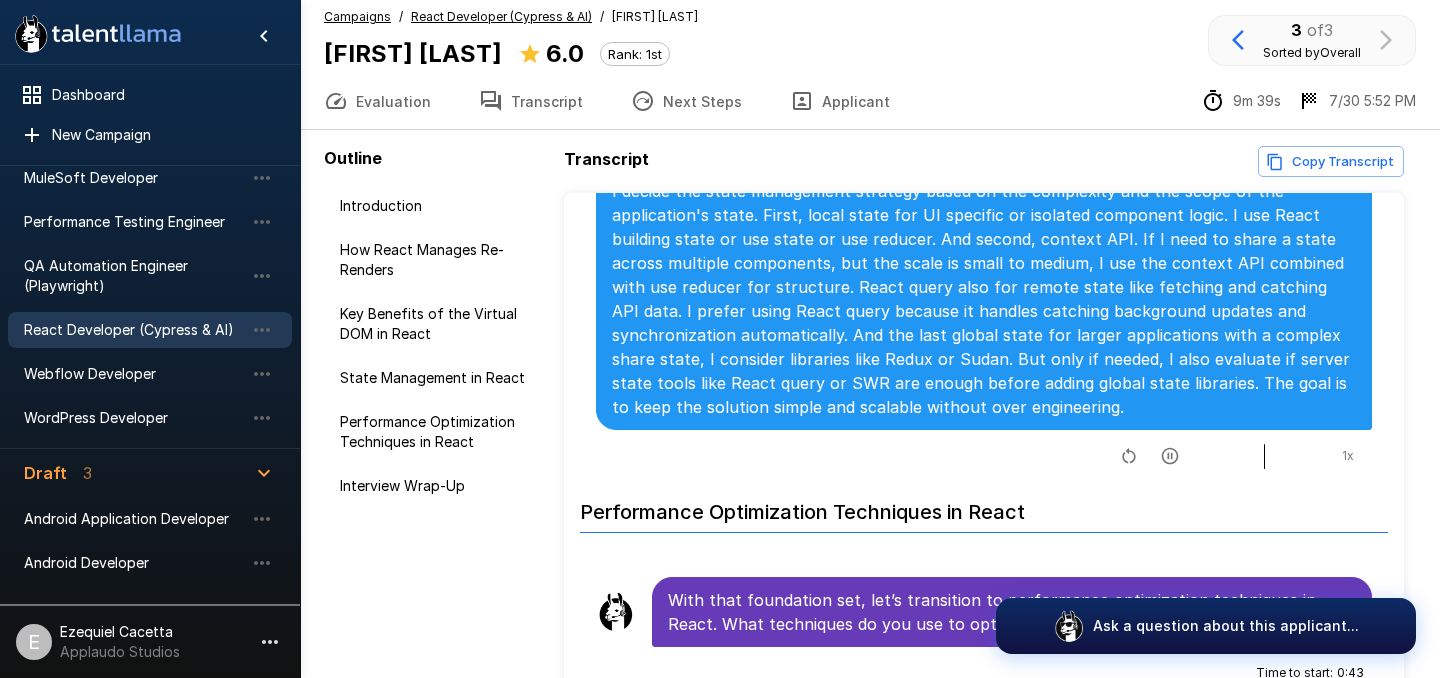 scroll, scrollTop: 1306, scrollLeft: 0, axis: vertical 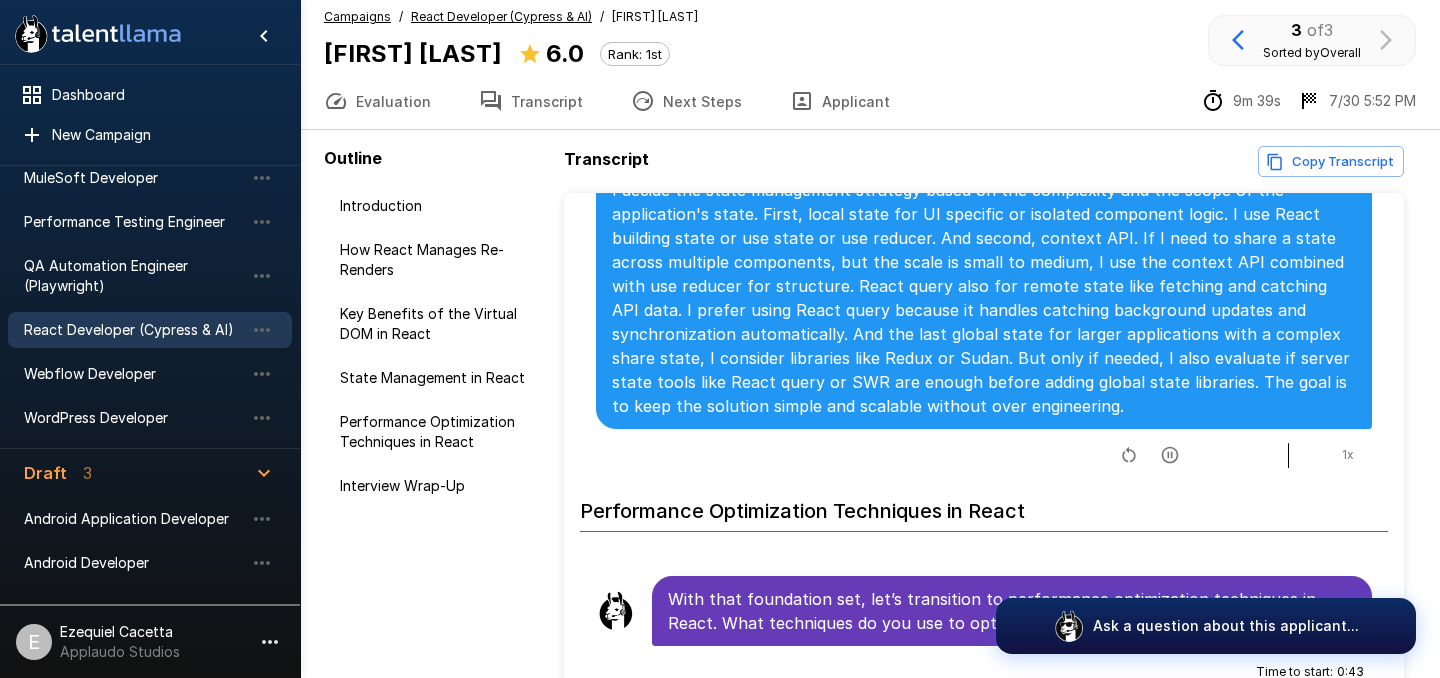click 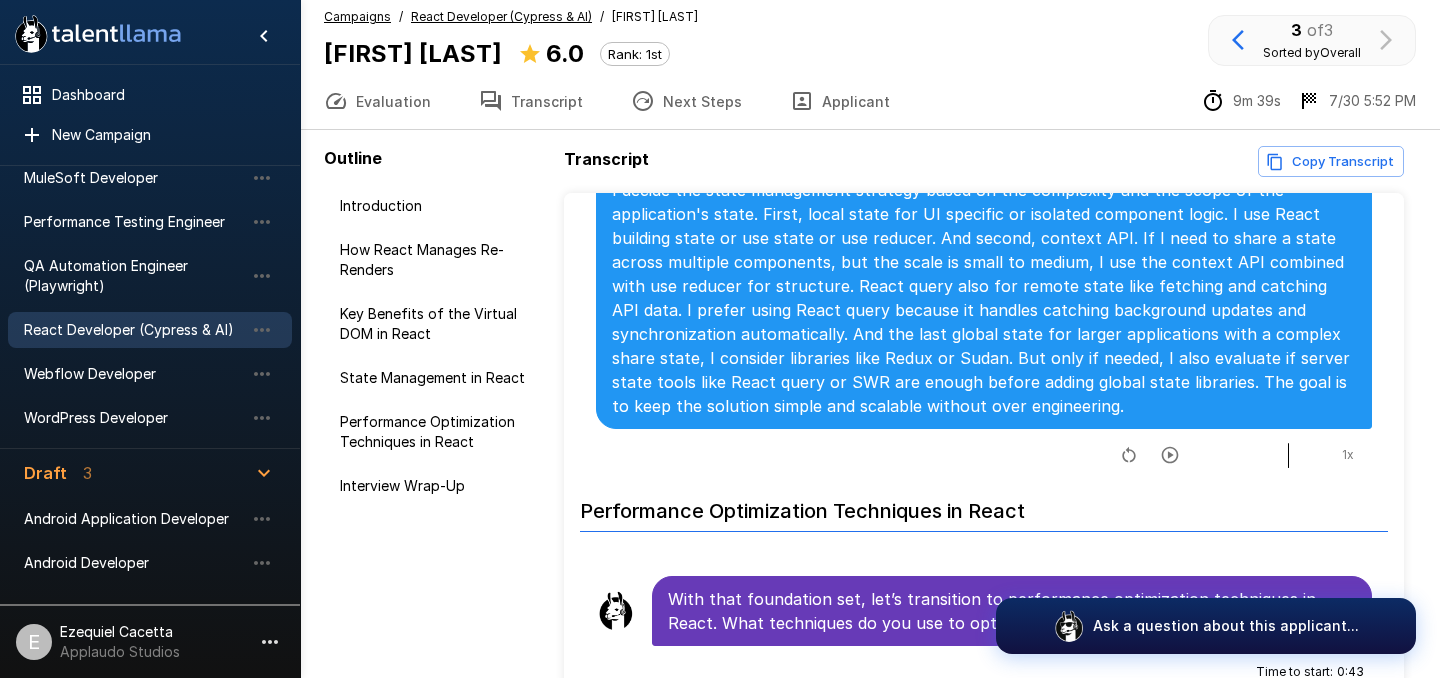 click on "Evaluation" at bounding box center (377, 101) 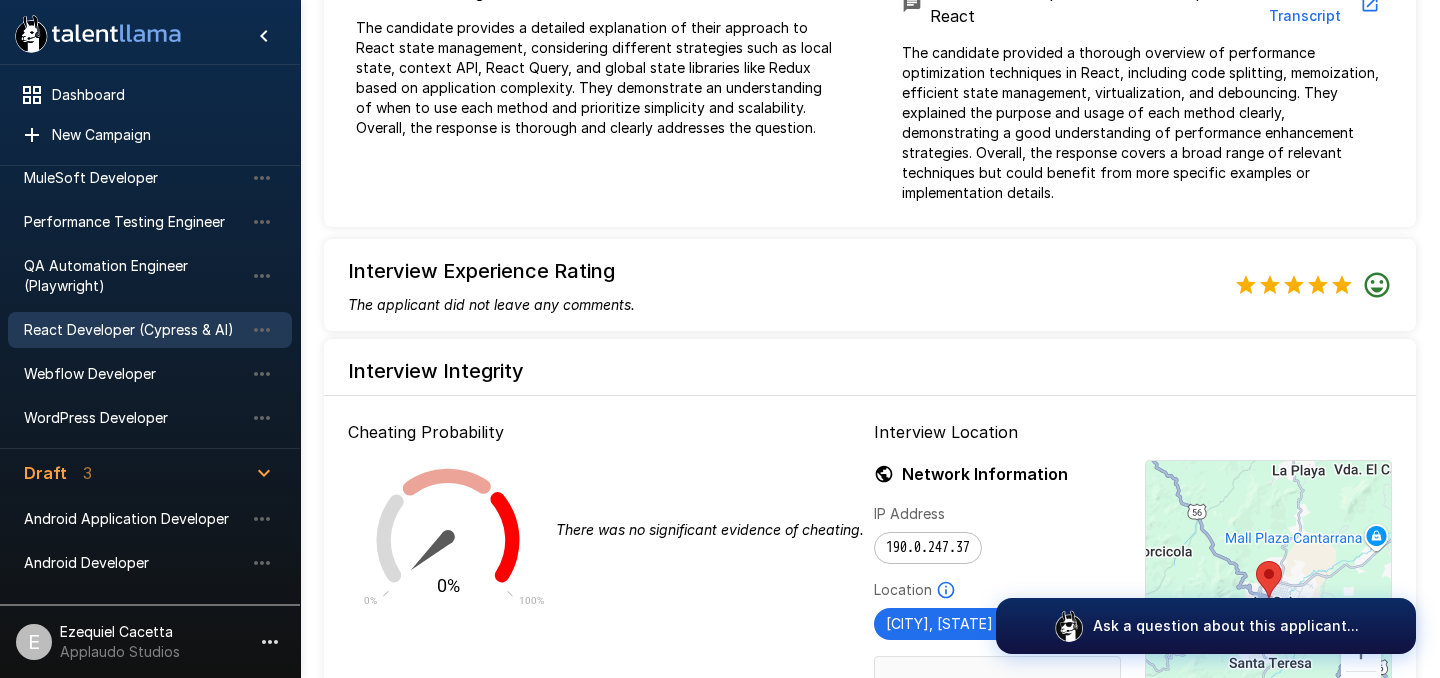 scroll, scrollTop: 1263, scrollLeft: 0, axis: vertical 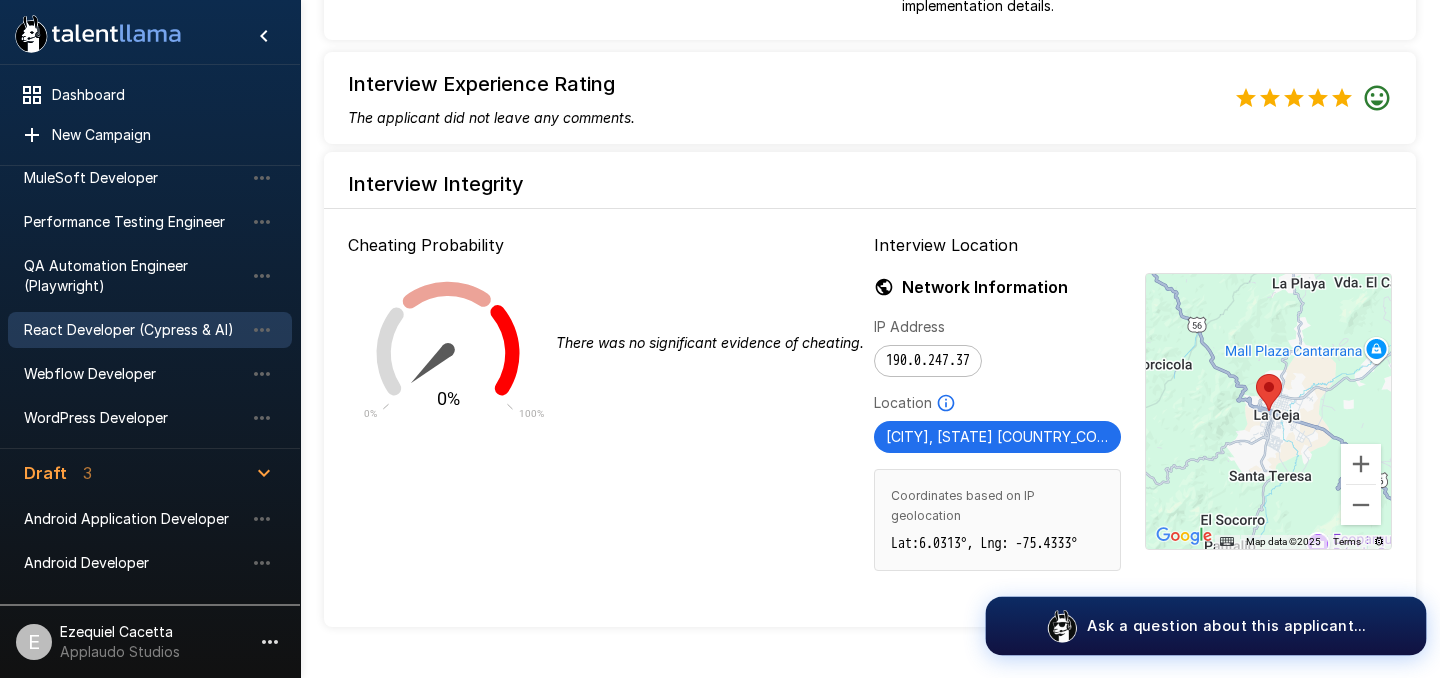 click on "Ask a question about this applicant..." at bounding box center (1206, 626) 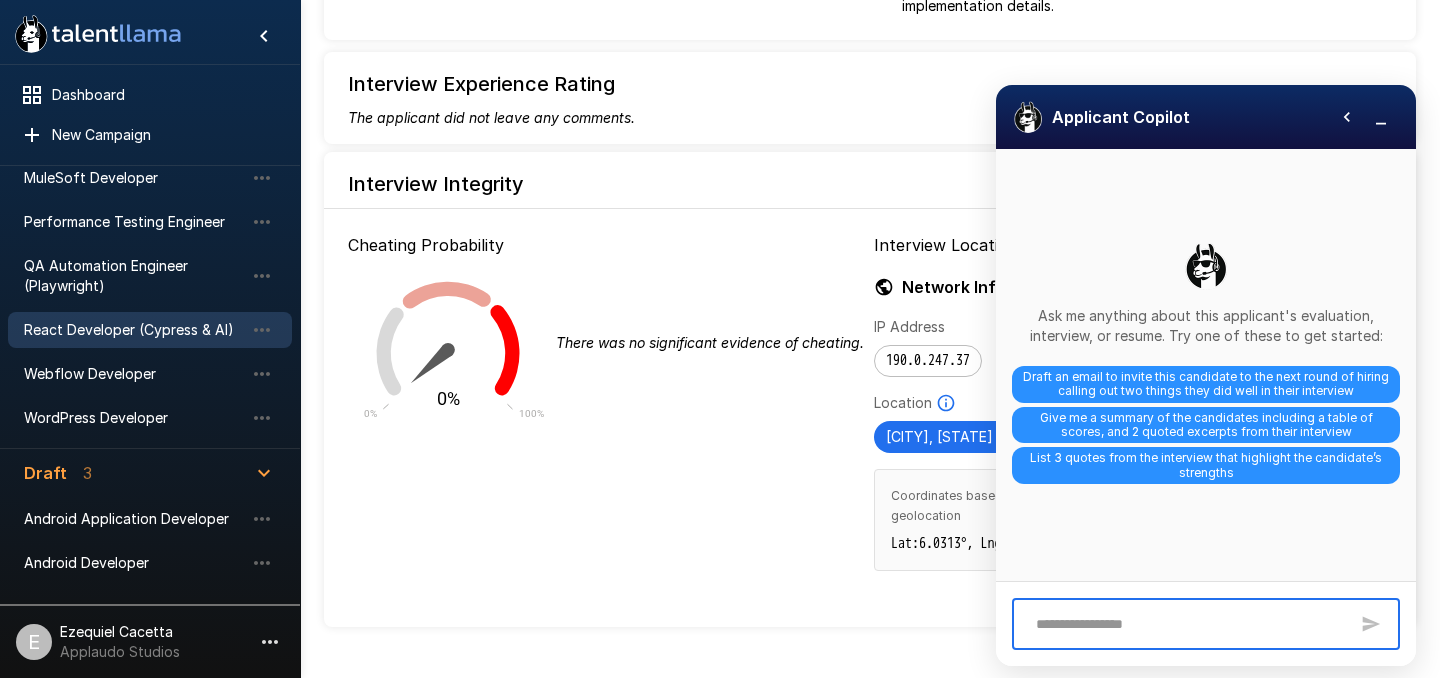 click at bounding box center (1187, 624) 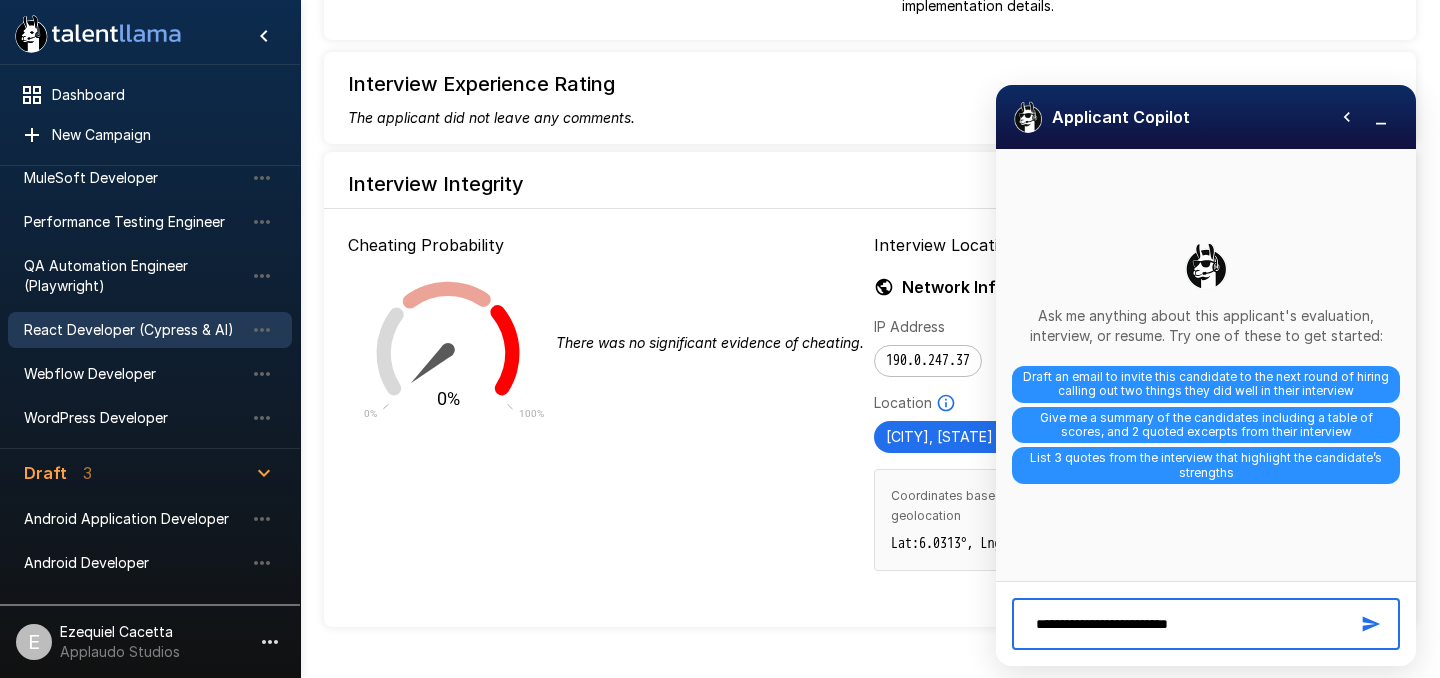 type on "**********" 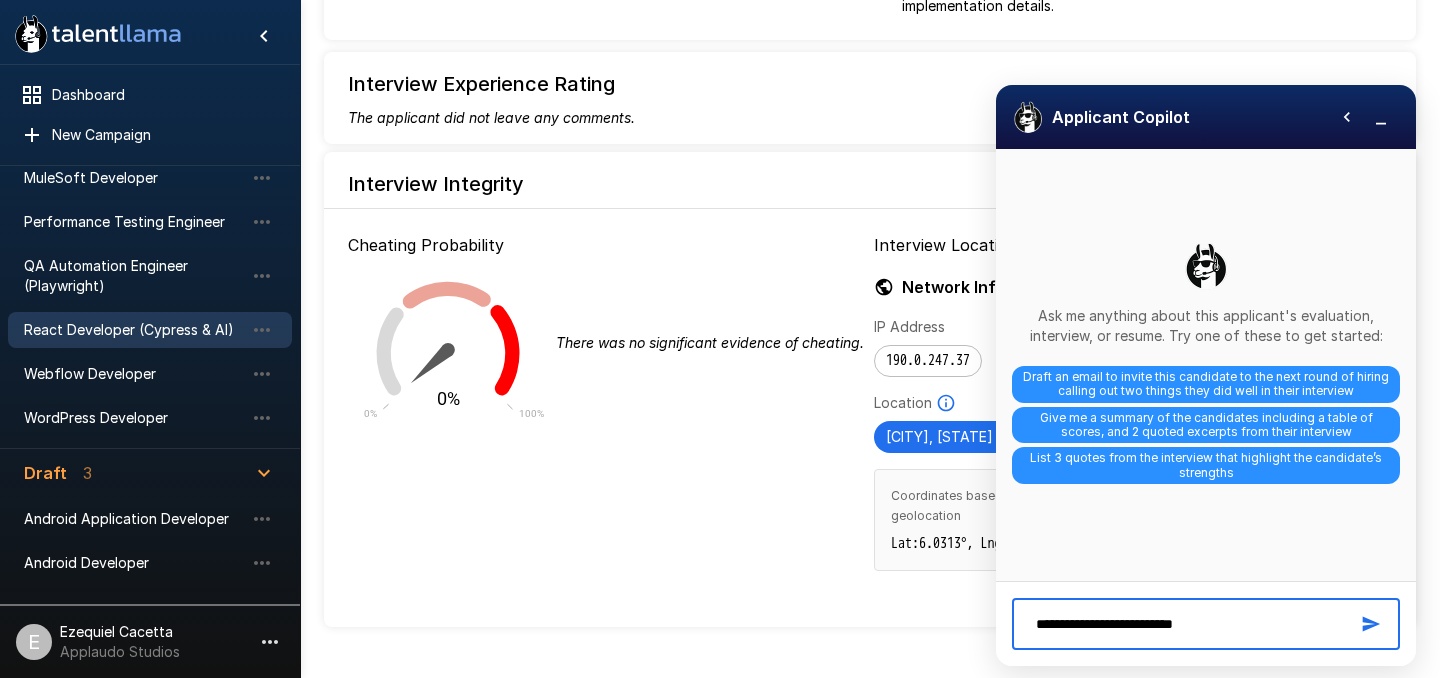 type 